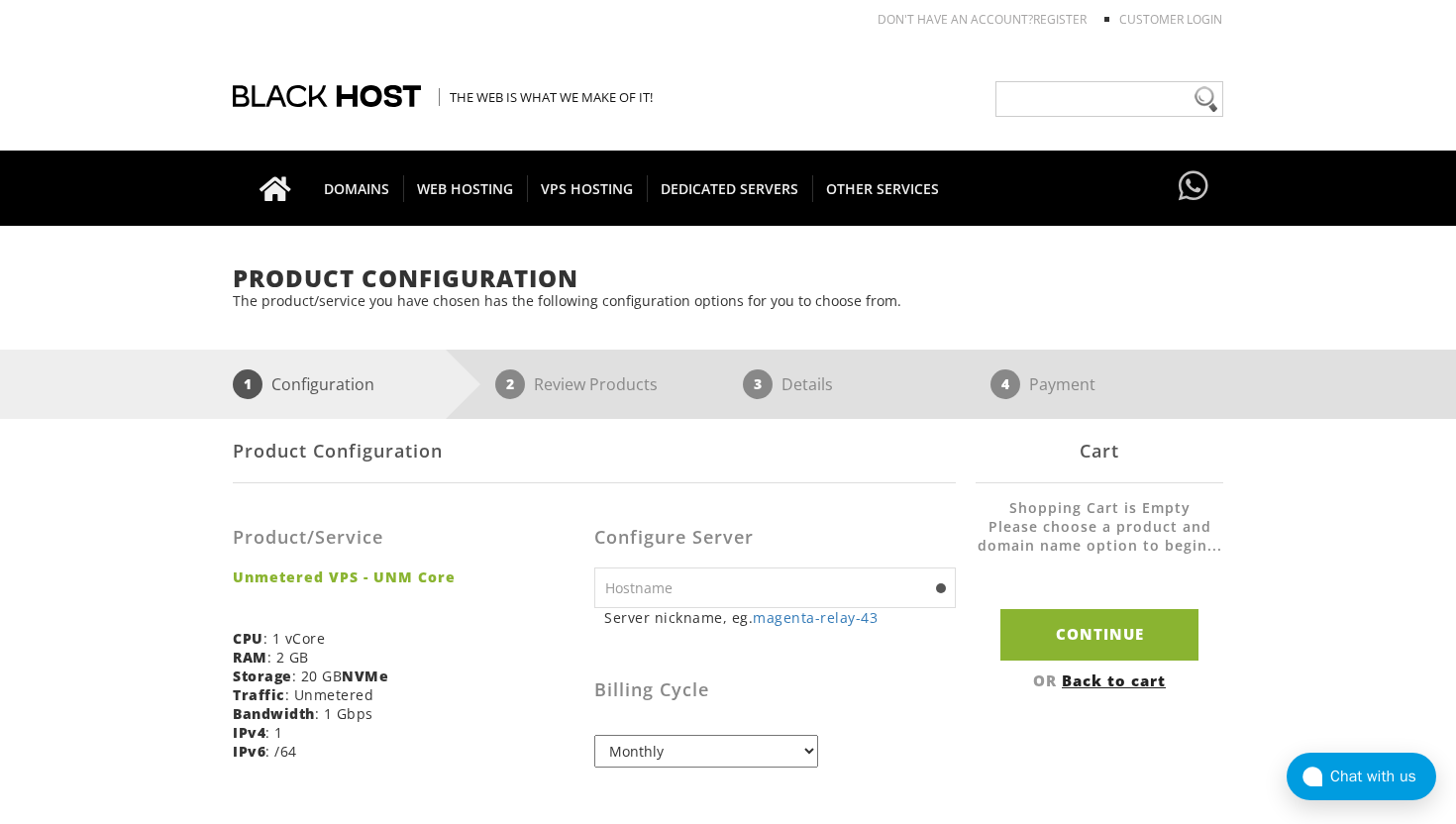 scroll, scrollTop: 0, scrollLeft: 0, axis: both 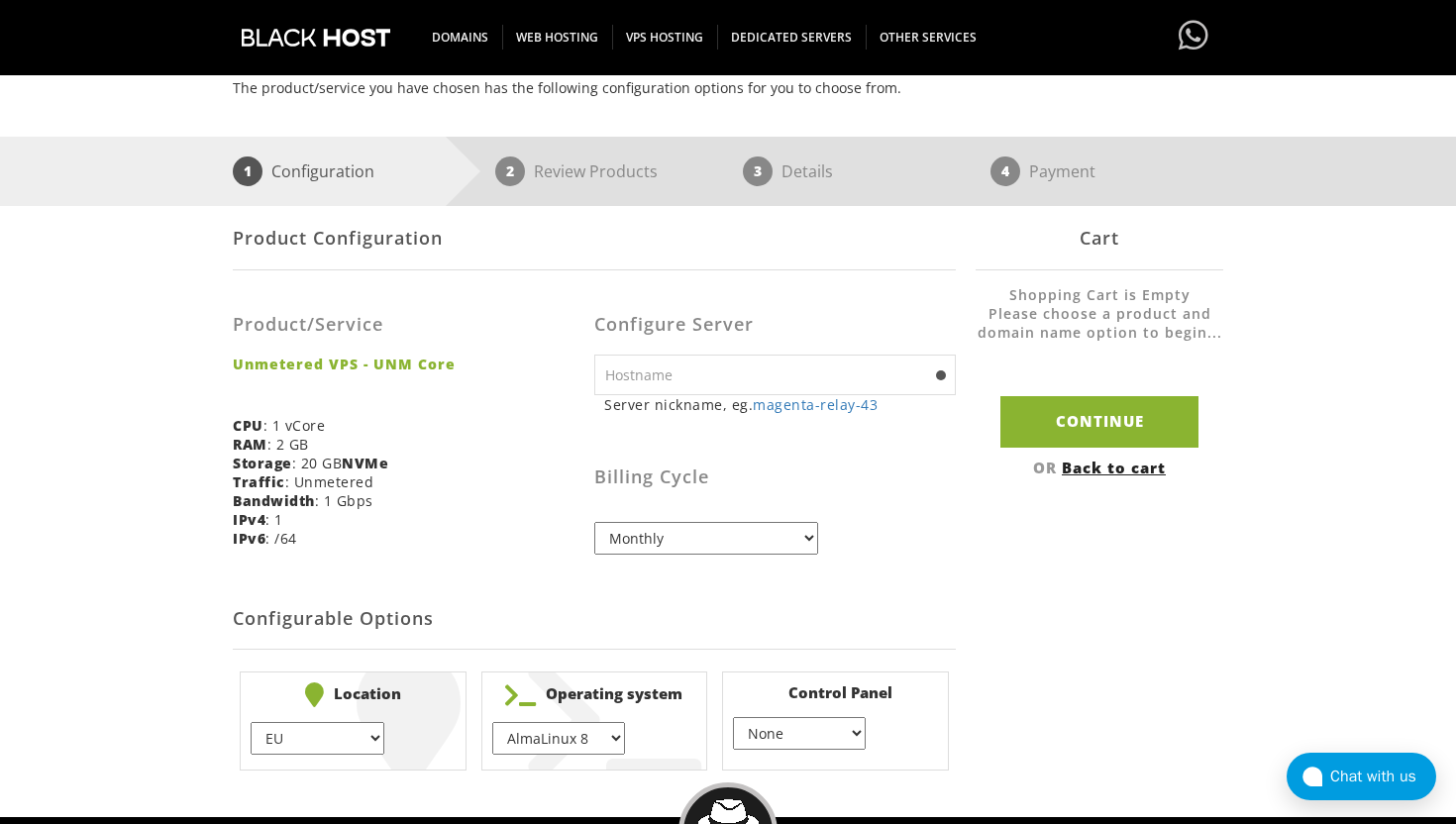 click on "Monthly      Quarterly  (Save: ~5%)      Semi-Annually  (Save: ~10%)      Annually  (Save: ~15%)
Biennially  (Save: ~25%)" at bounding box center (706, 538) 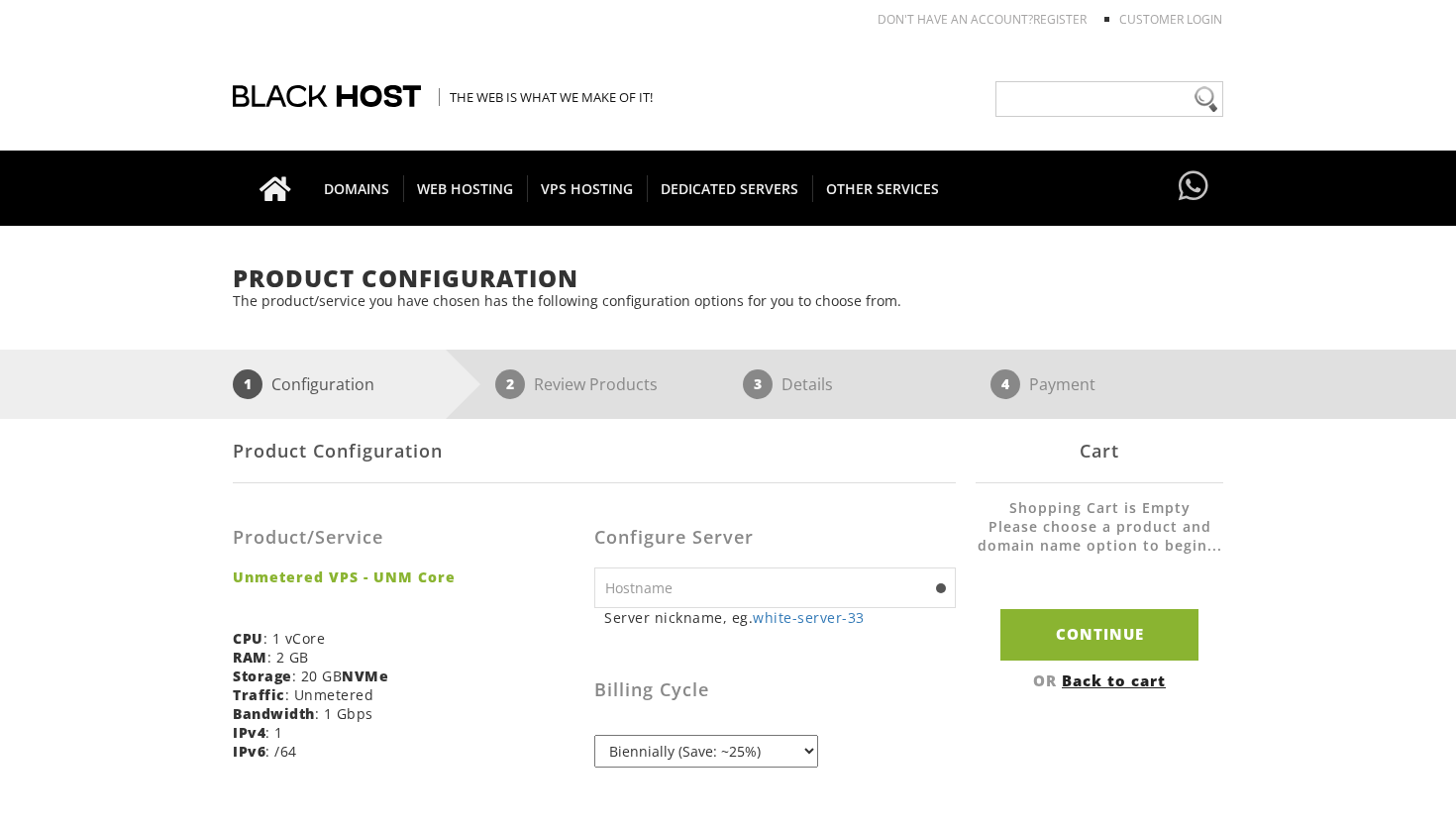 scroll, scrollTop: 0, scrollLeft: 0, axis: both 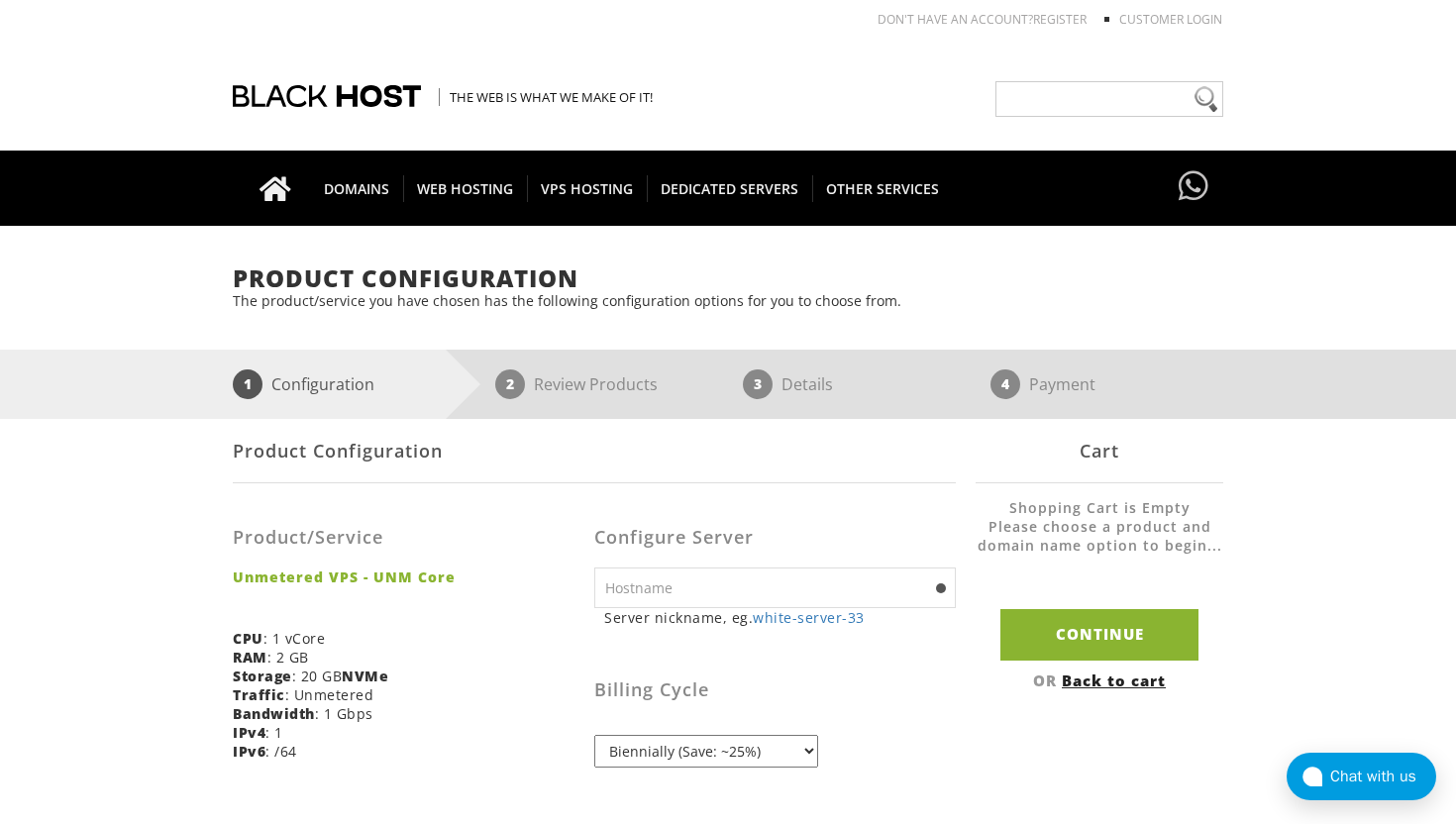 click on "Billing Cycle
Monthly      Quarterly  (Save: ~5%)      Semi-Annually  (Save: ~10%)      Annually  (Save: ~15%)
Biennially  (Save: ~25%)" at bounding box center (775, 704) 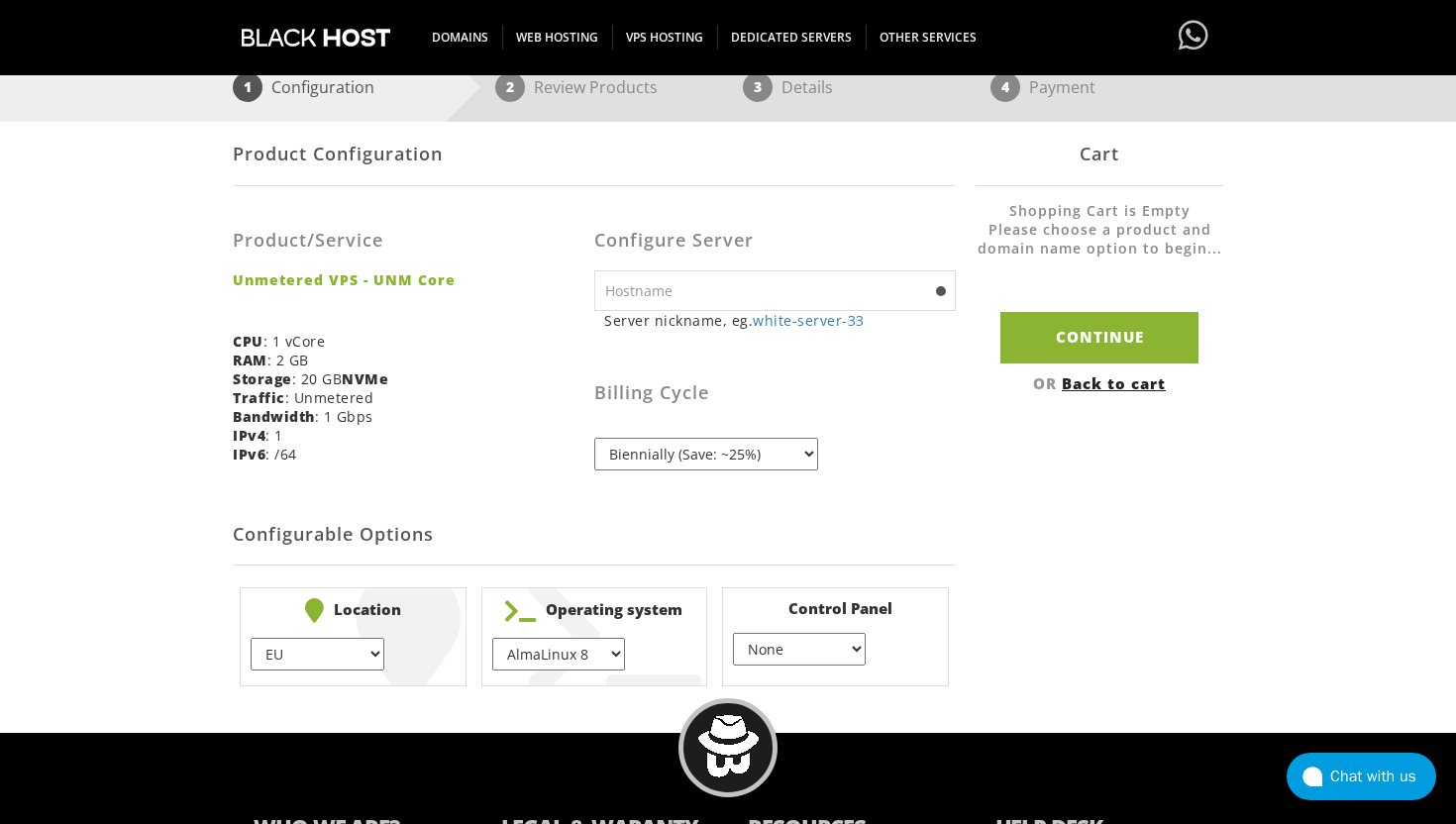 scroll, scrollTop: 317, scrollLeft: 0, axis: vertical 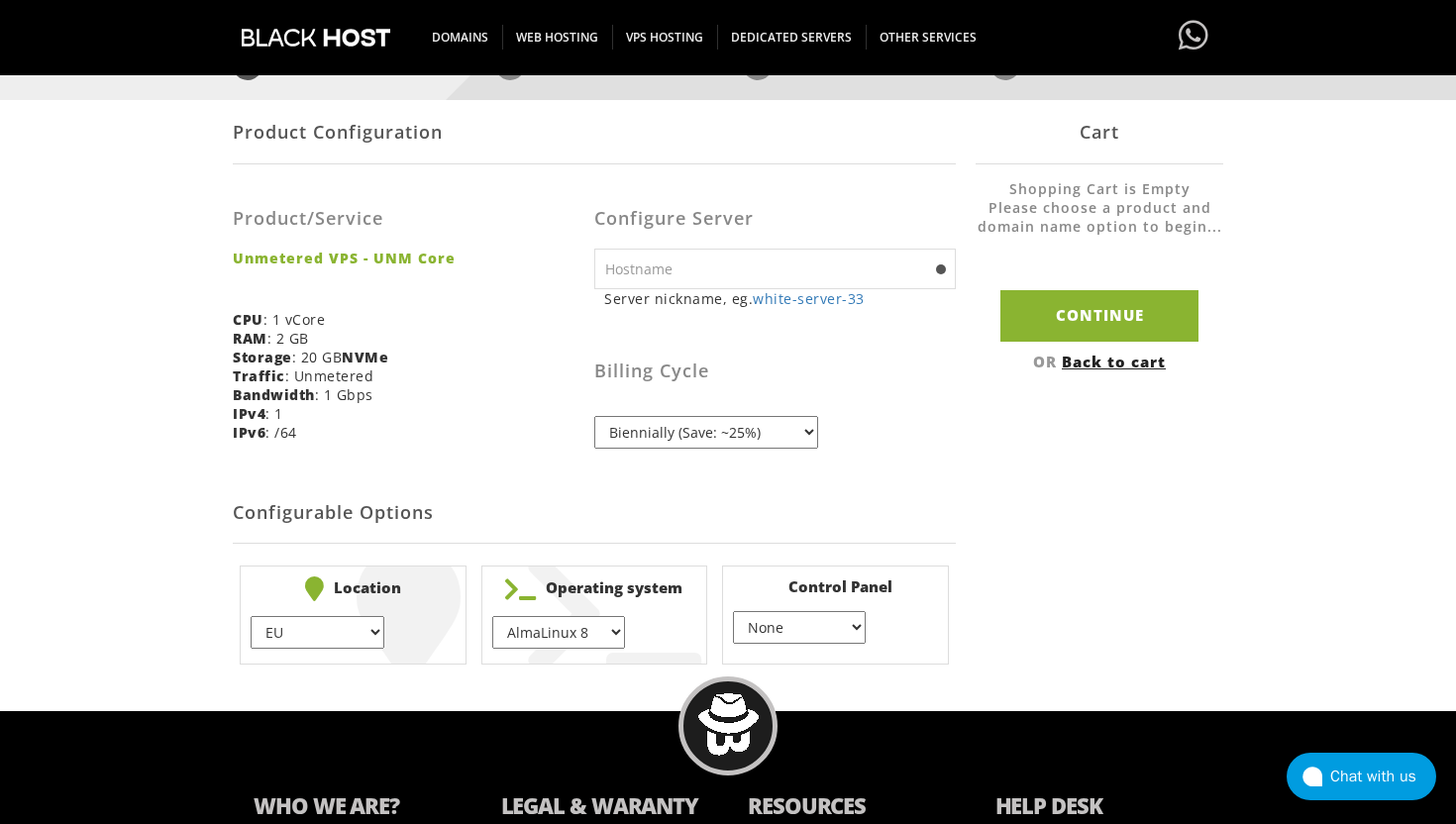 click on "EU
}
USA
}
London
}
Amsterdam
}
Vienna
}
Chicago
}" at bounding box center [317, 632] 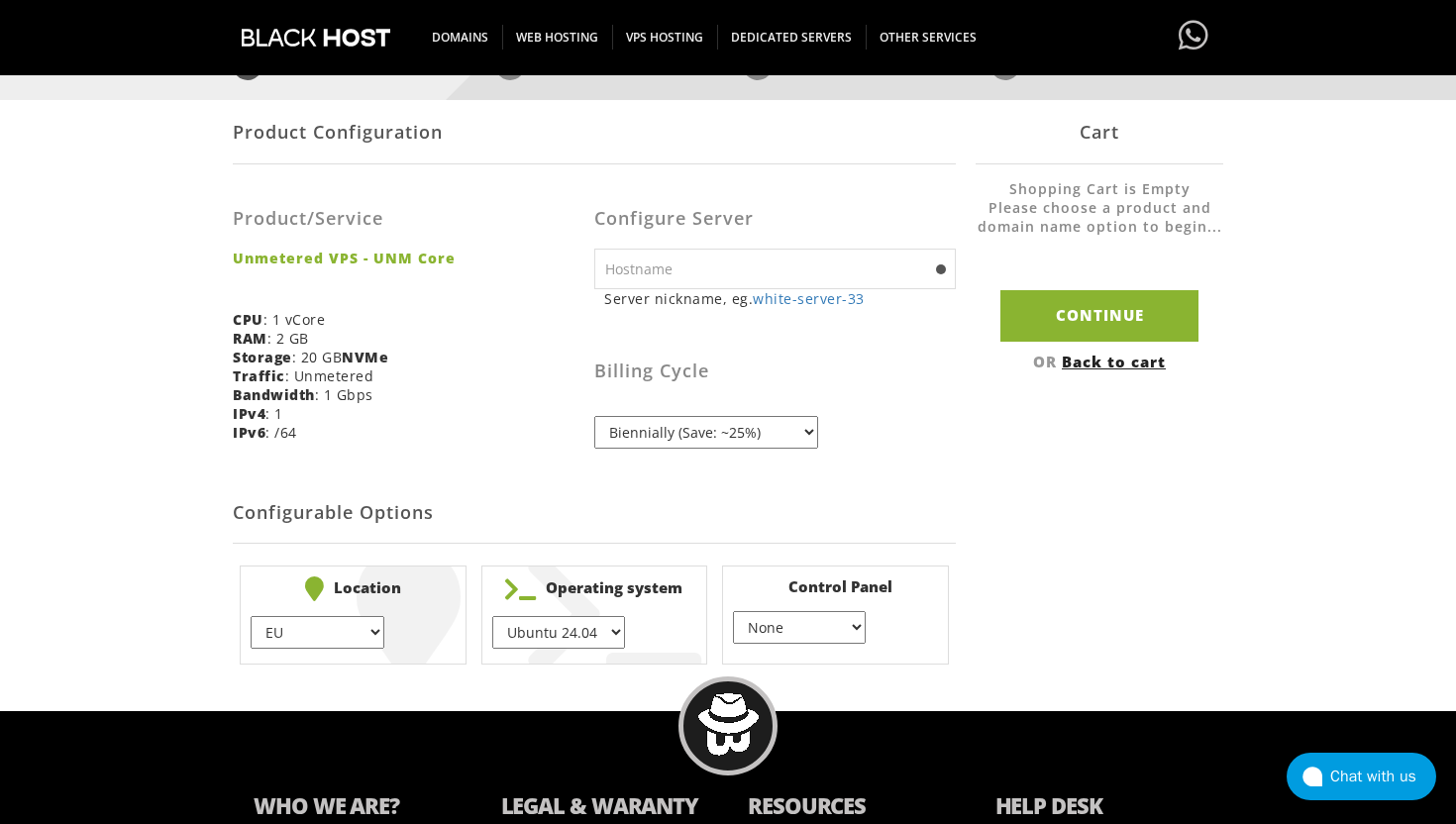 click on "None
}
Virtualmin
}
Cpanel
}
DirectAdmin
}" at bounding box center [799, 627] 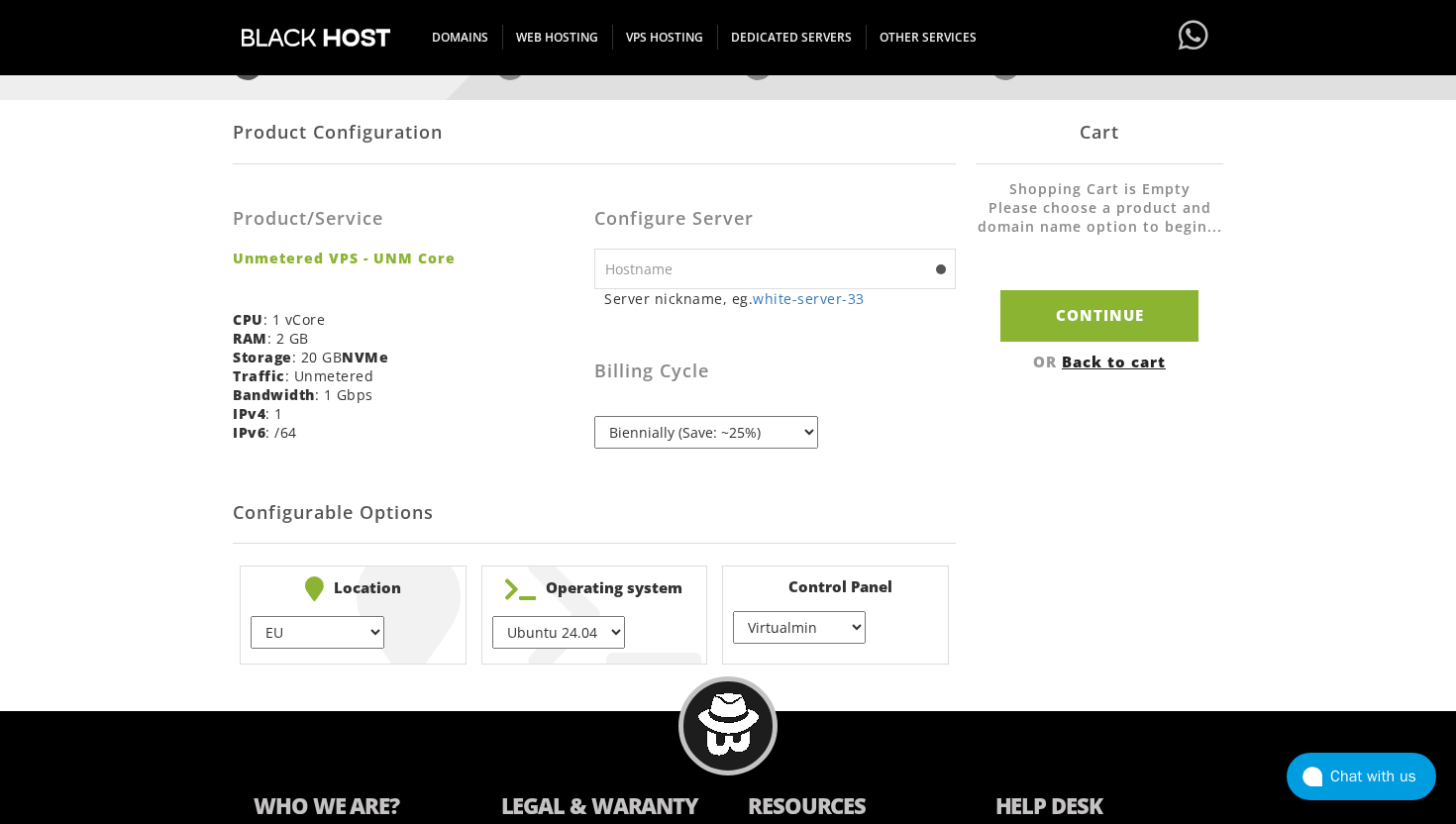 click on "Control Panel
None
}
Virtualmin
}
Cpanel
}
DirectAdmin
}
+ $" at bounding box center [835, 615] 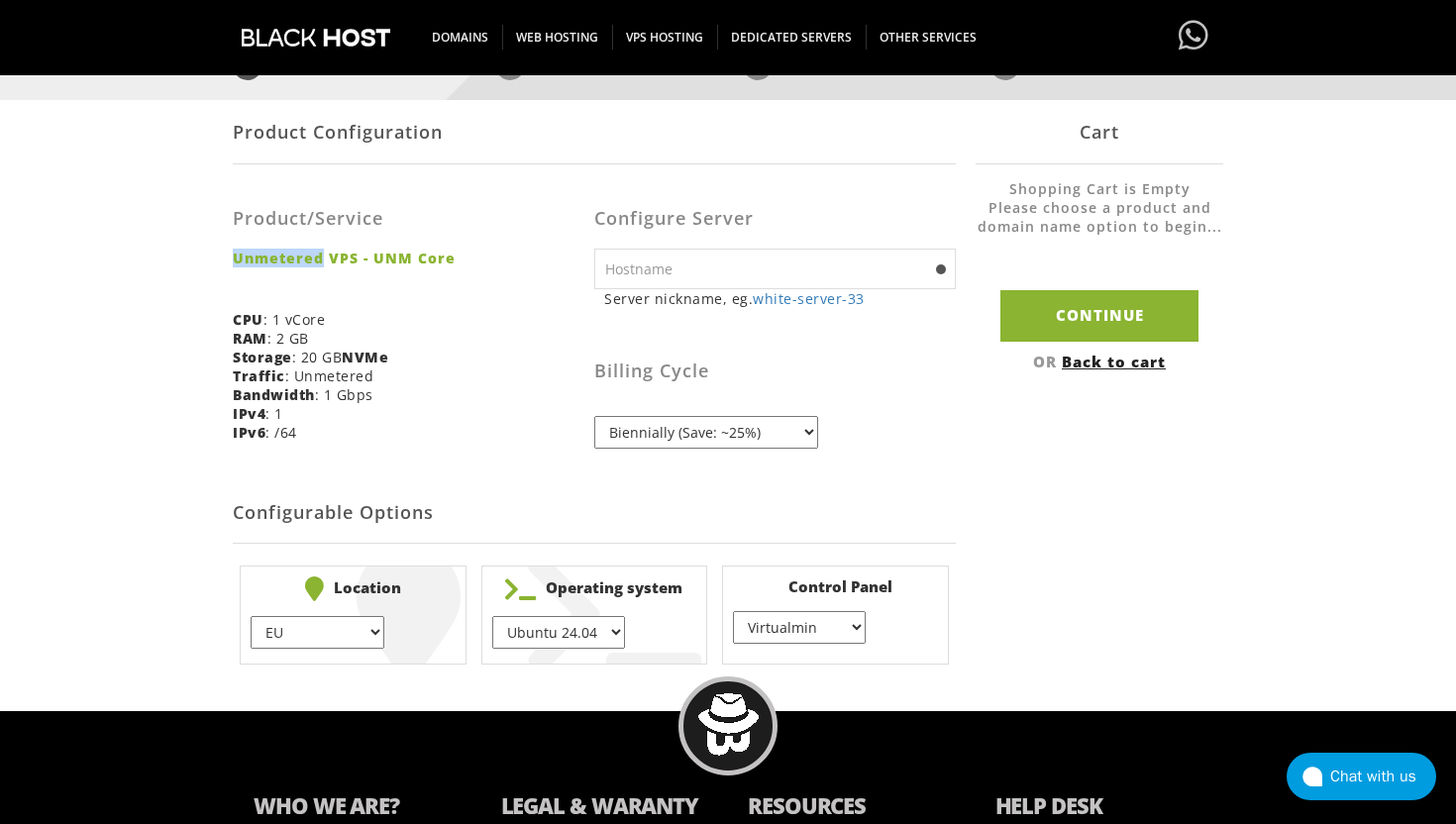 click on "Product/Service
Unmetered VPS - UNM Core
CPU : 1 vCore
RAM : 2 GB
Storage : 20 GB  NVMe
Traffic : Unmetered
Bandwidth : 1 Gbps
IPv4 : 1
IPv6 : /64" at bounding box center (413, 318) 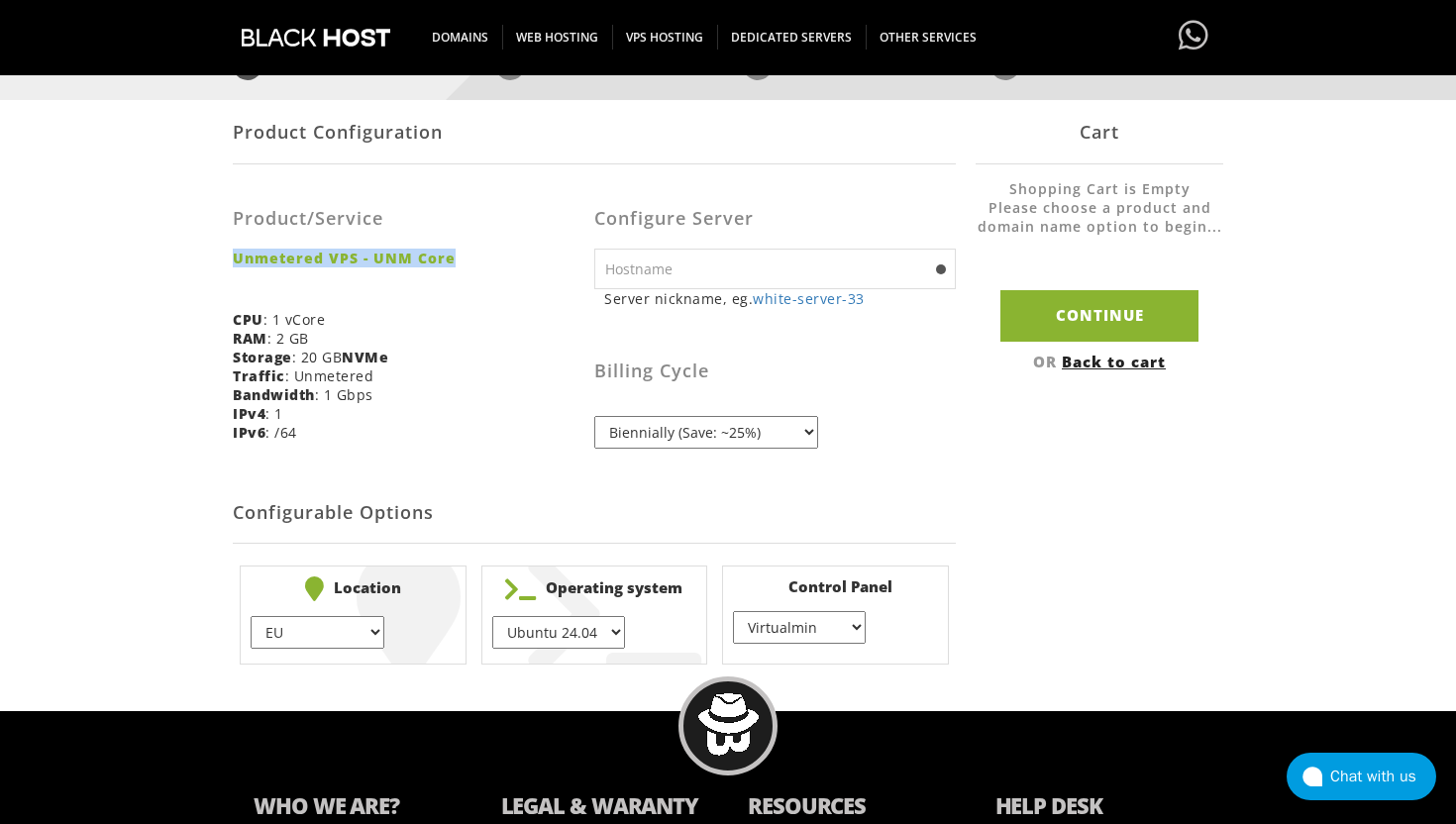 click on "Product/Service
Unmetered VPS - UNM Core
CPU : 1 vCore
RAM : 2 GB
Storage : 20 GB  NVMe
Traffic : Unmetered
Bandwidth : 1 Gbps
IPv4 : 1
IPv6 : /64" at bounding box center (413, 318) 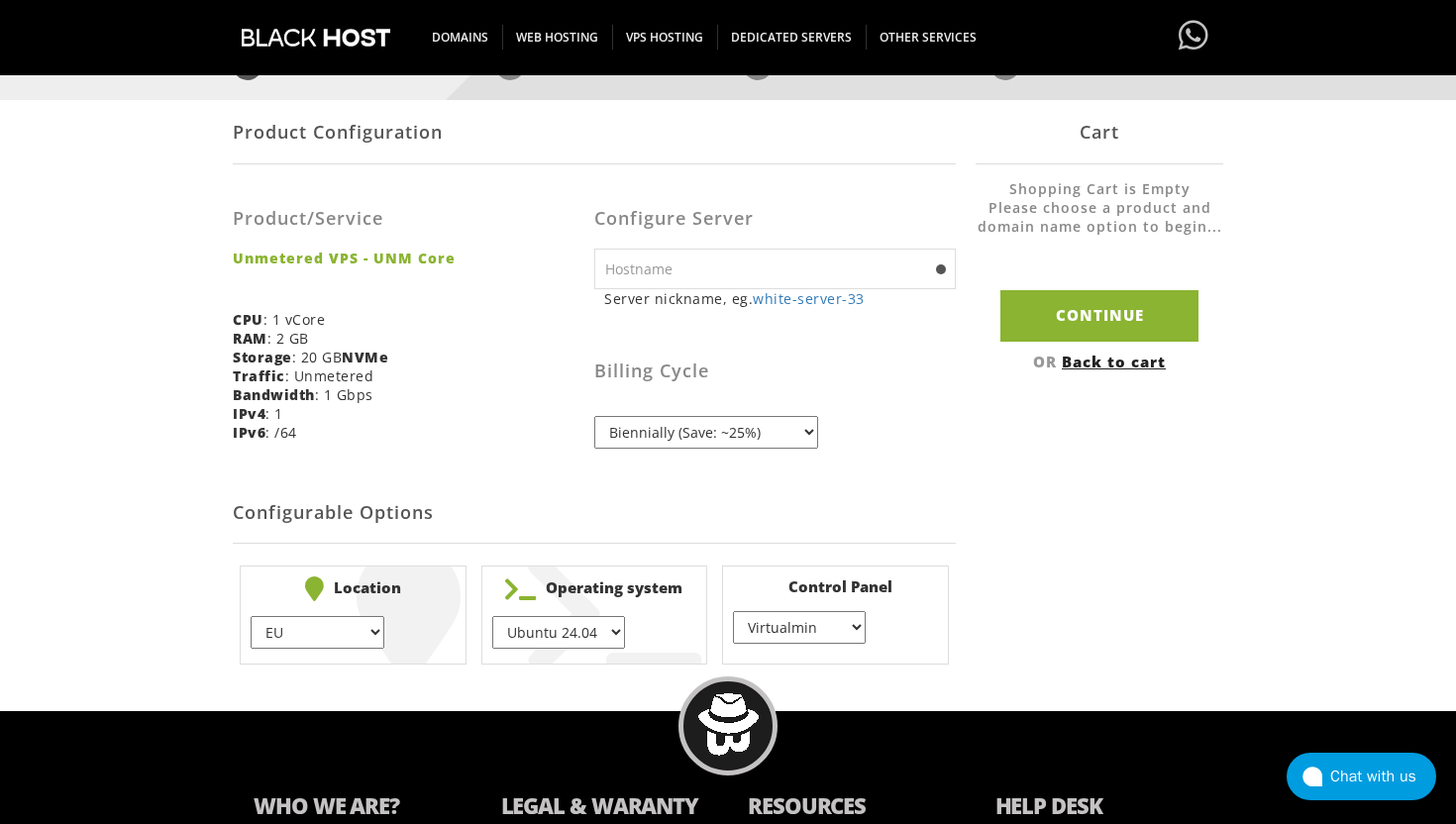 click on "Unmetered VPS - UNM Core" at bounding box center (406, 258) 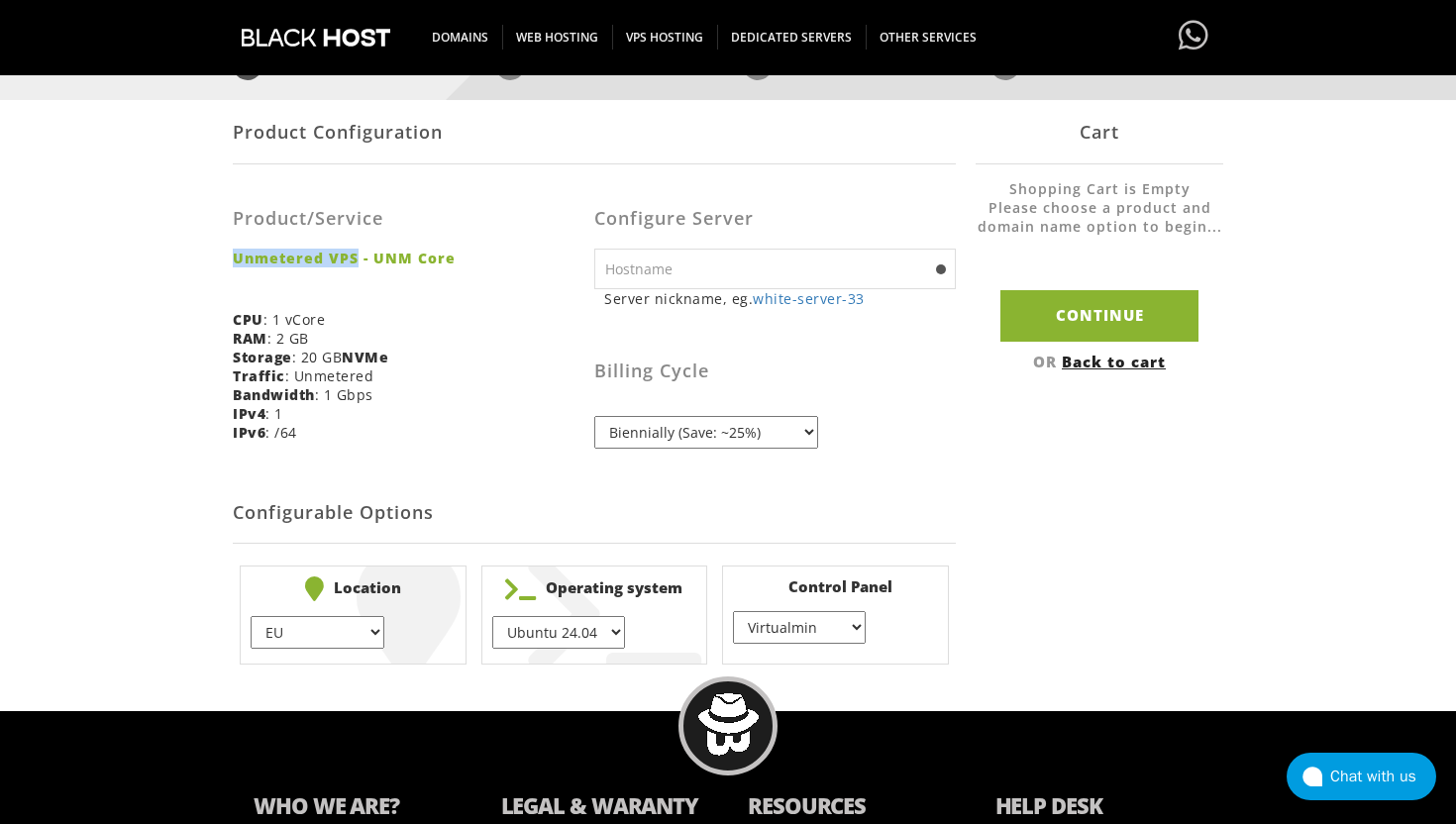 drag, startPoint x: 356, startPoint y: 259, endPoint x: 237, endPoint y: 258, distance: 119.0042 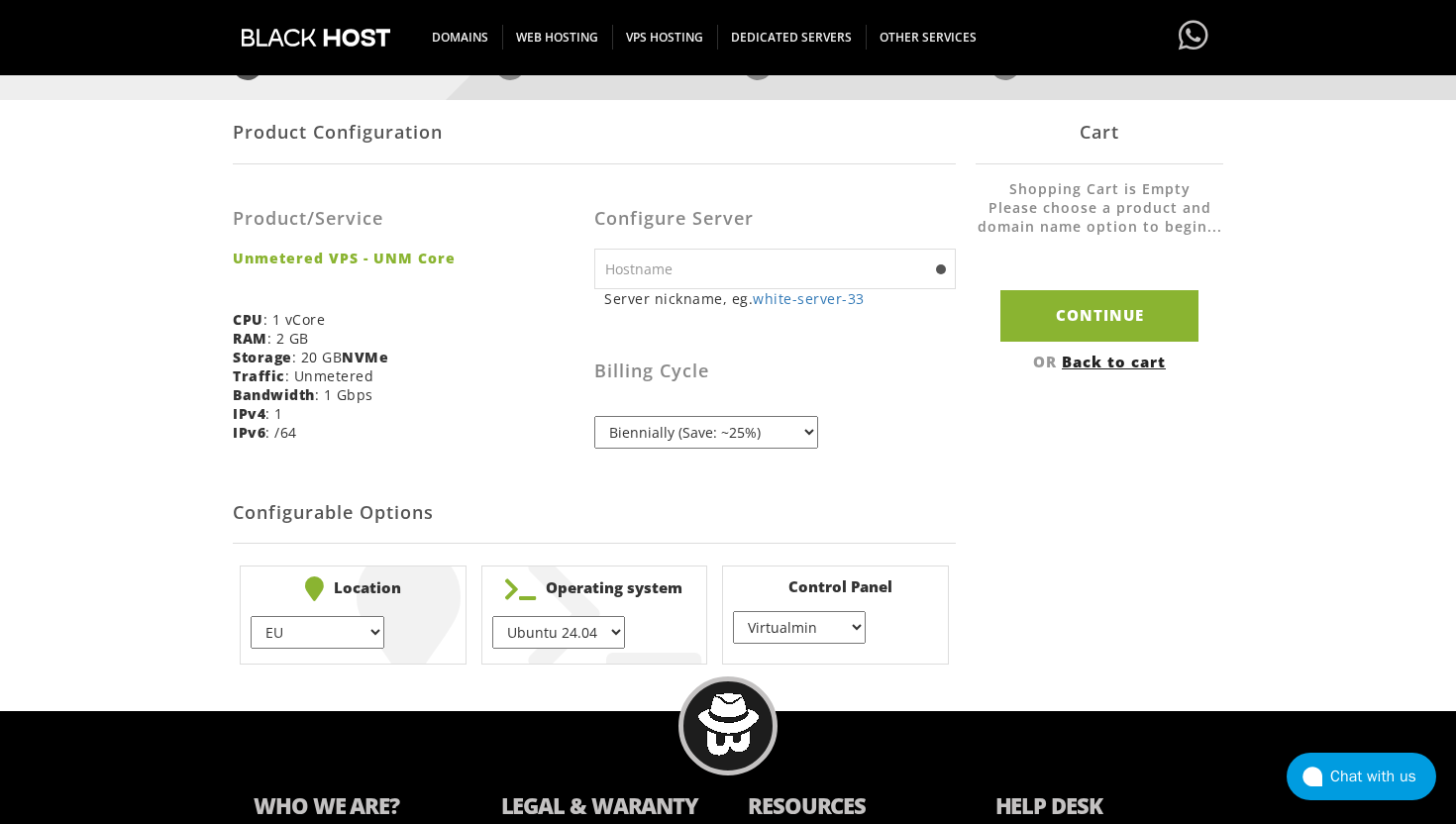 click on "Shopping Cart is Empty Please choose a product and domain name option to begin..." at bounding box center (1099, 217) 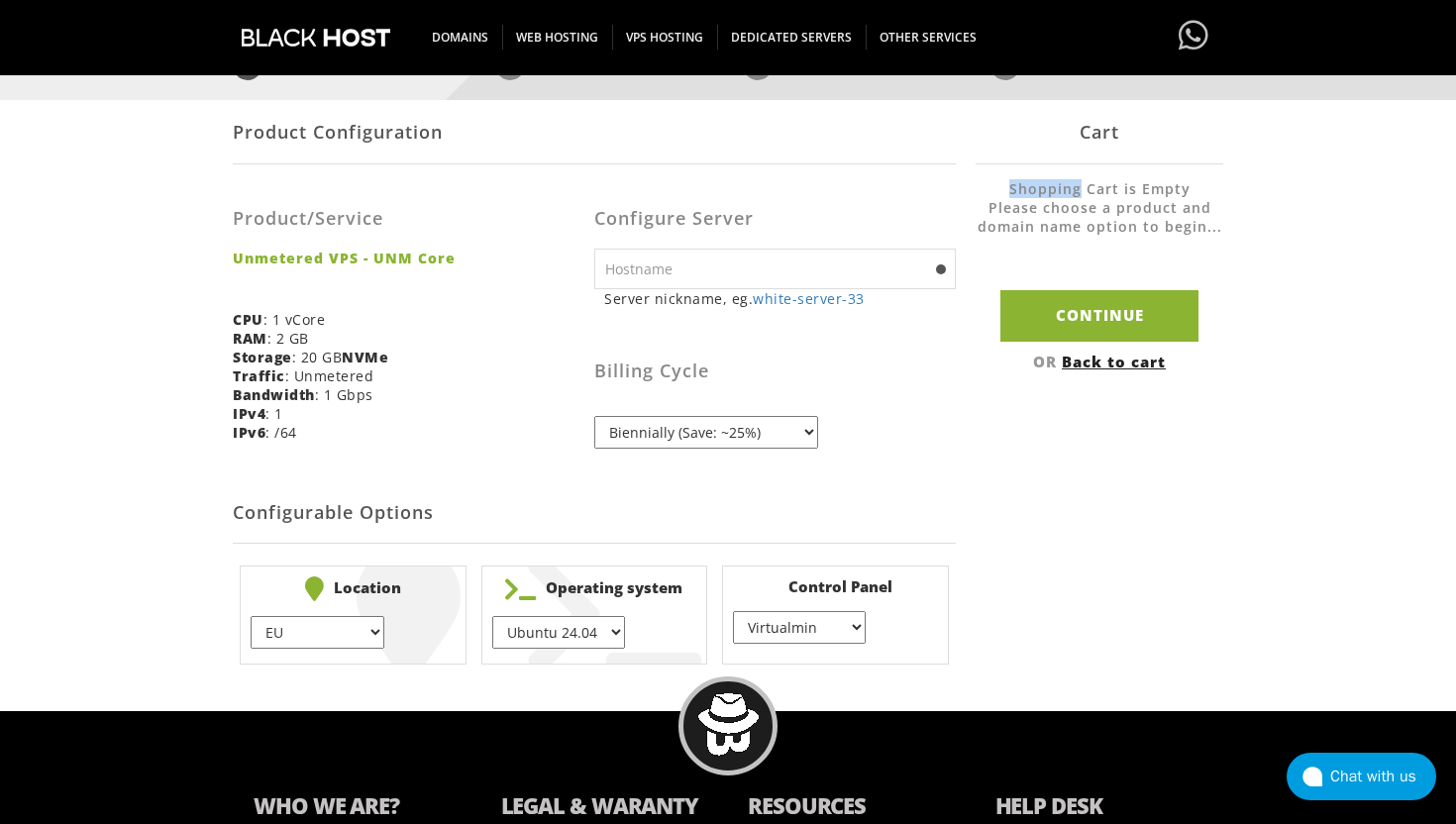 click on "Shopping Cart is Empty Please choose a product and domain name option to begin..." at bounding box center [1099, 217] 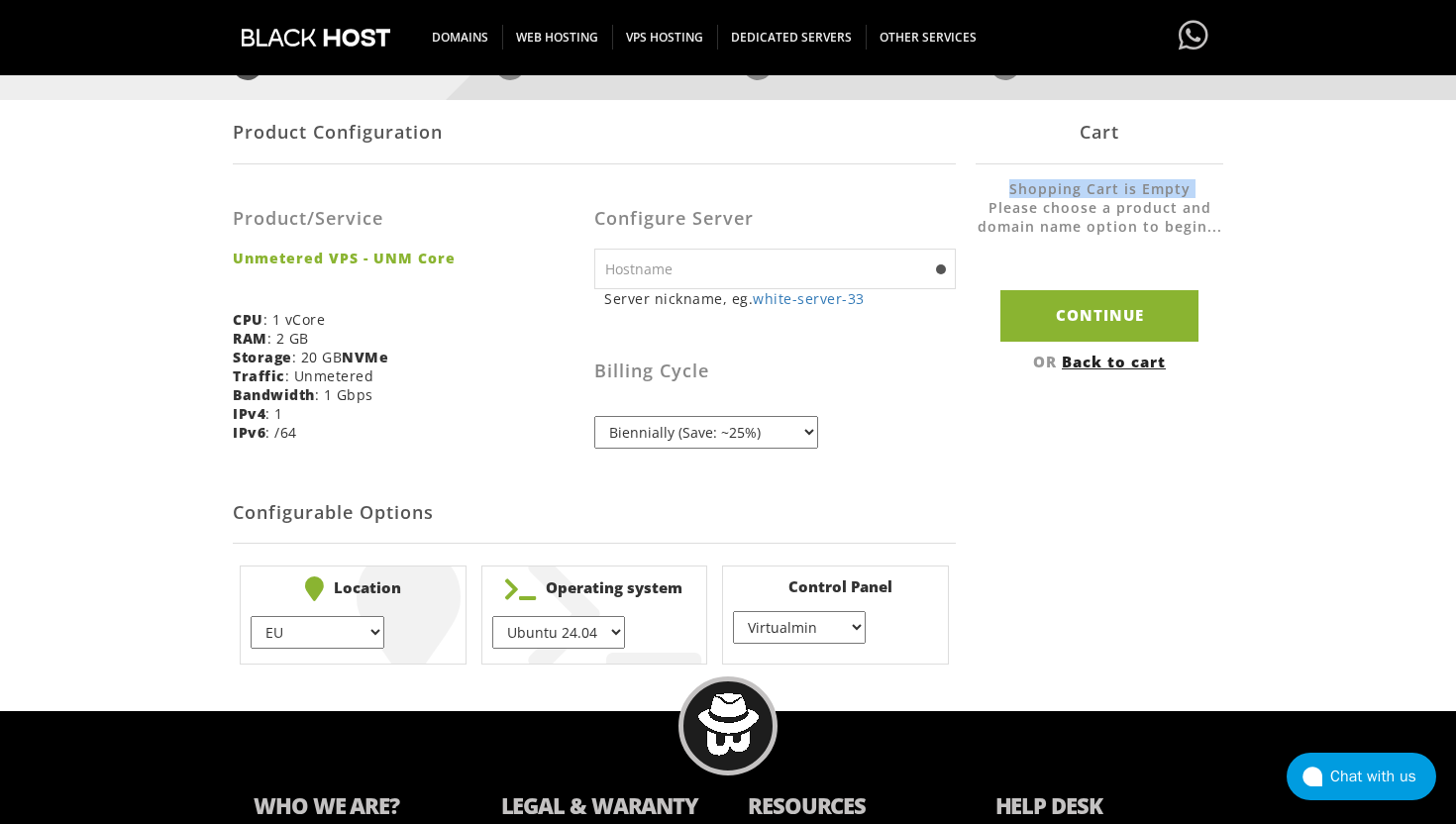 click on "Shopping Cart is Empty Please choose a product and domain name option to begin..." at bounding box center (1099, 217) 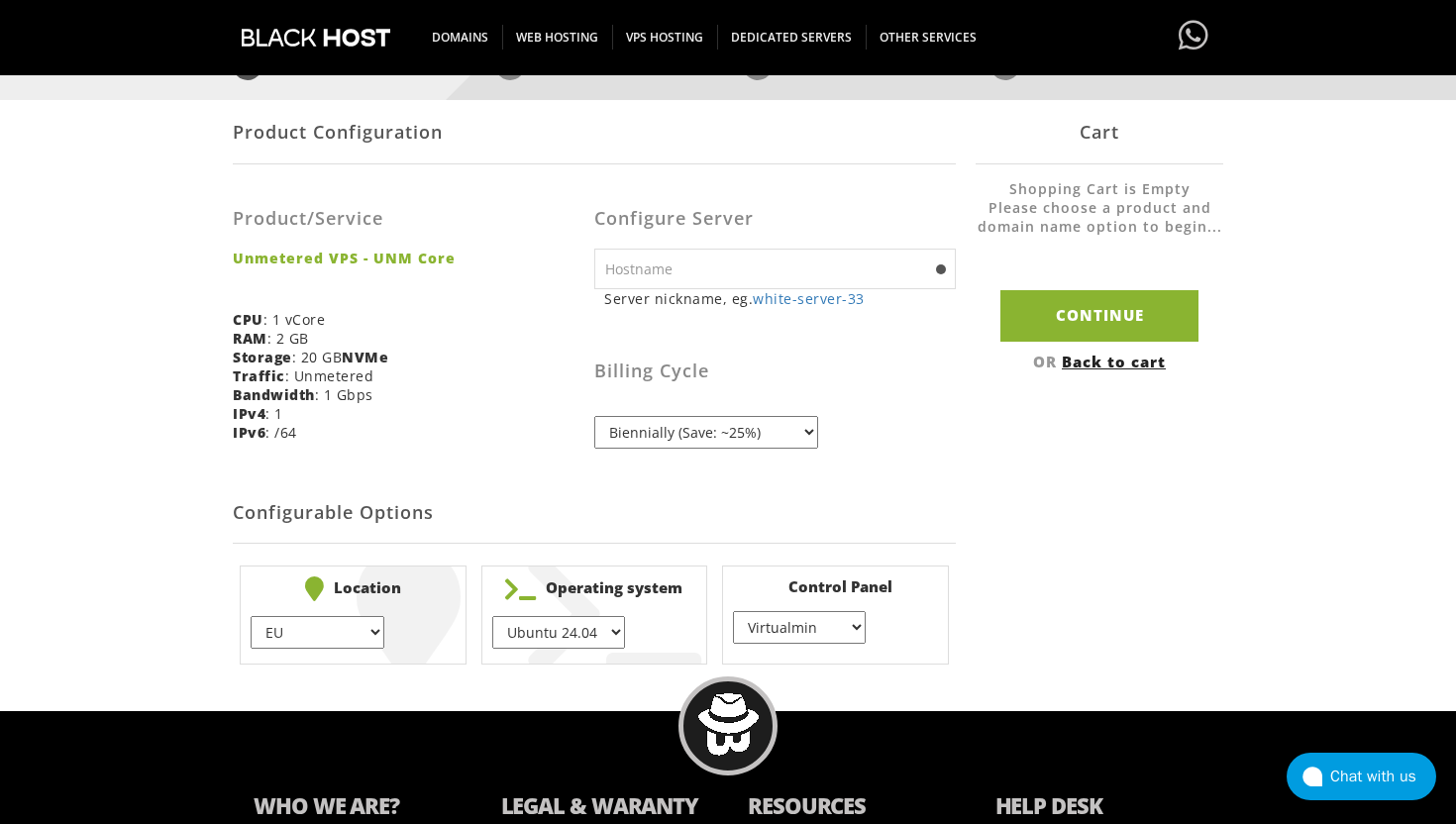 click on "Shopping Cart is Empty Please choose a product and domain name option to begin..." at bounding box center (1099, 217) 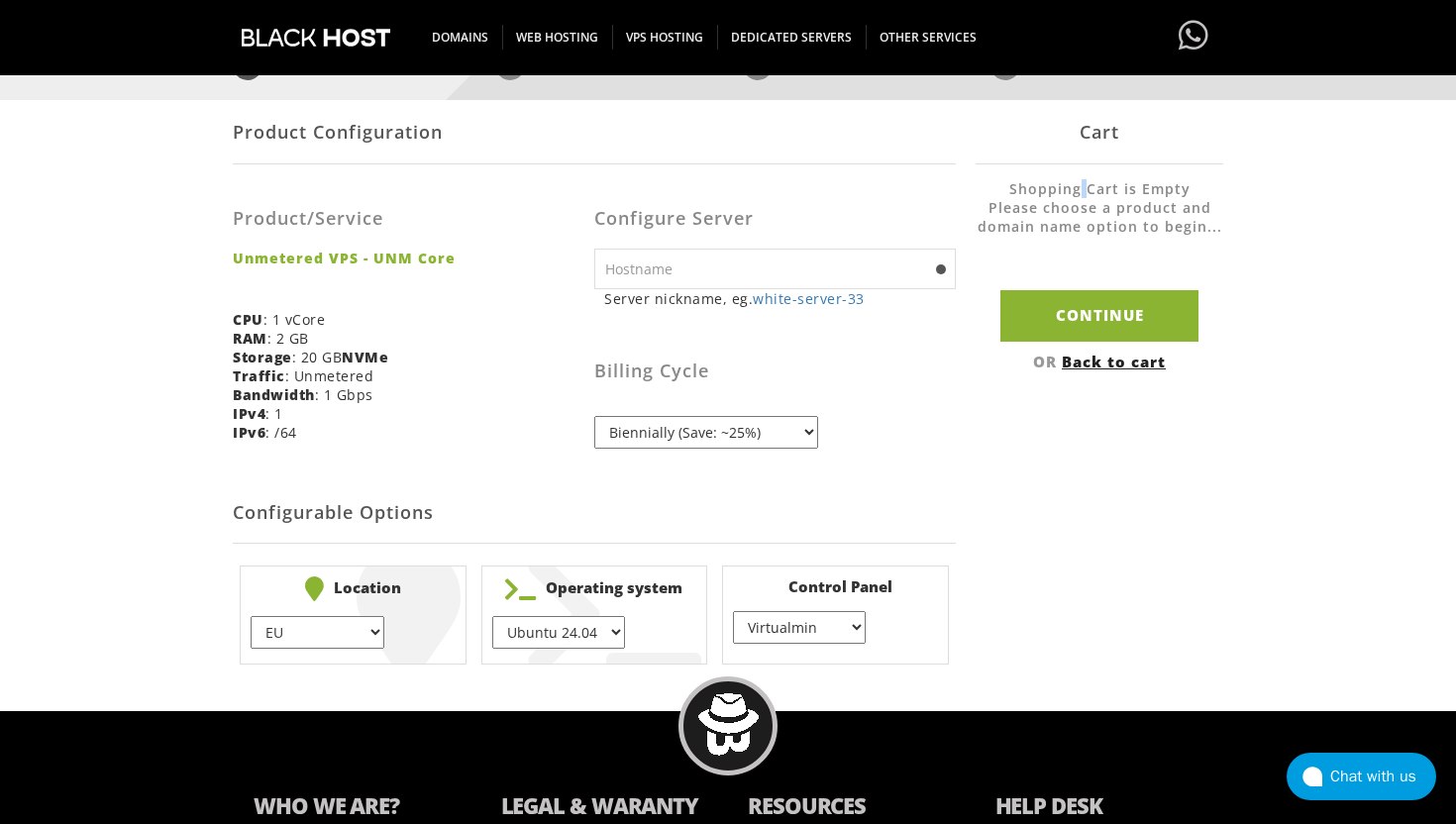 click on "Shopping Cart is Empty Please choose a product and domain name option to begin..." at bounding box center [1099, 217] 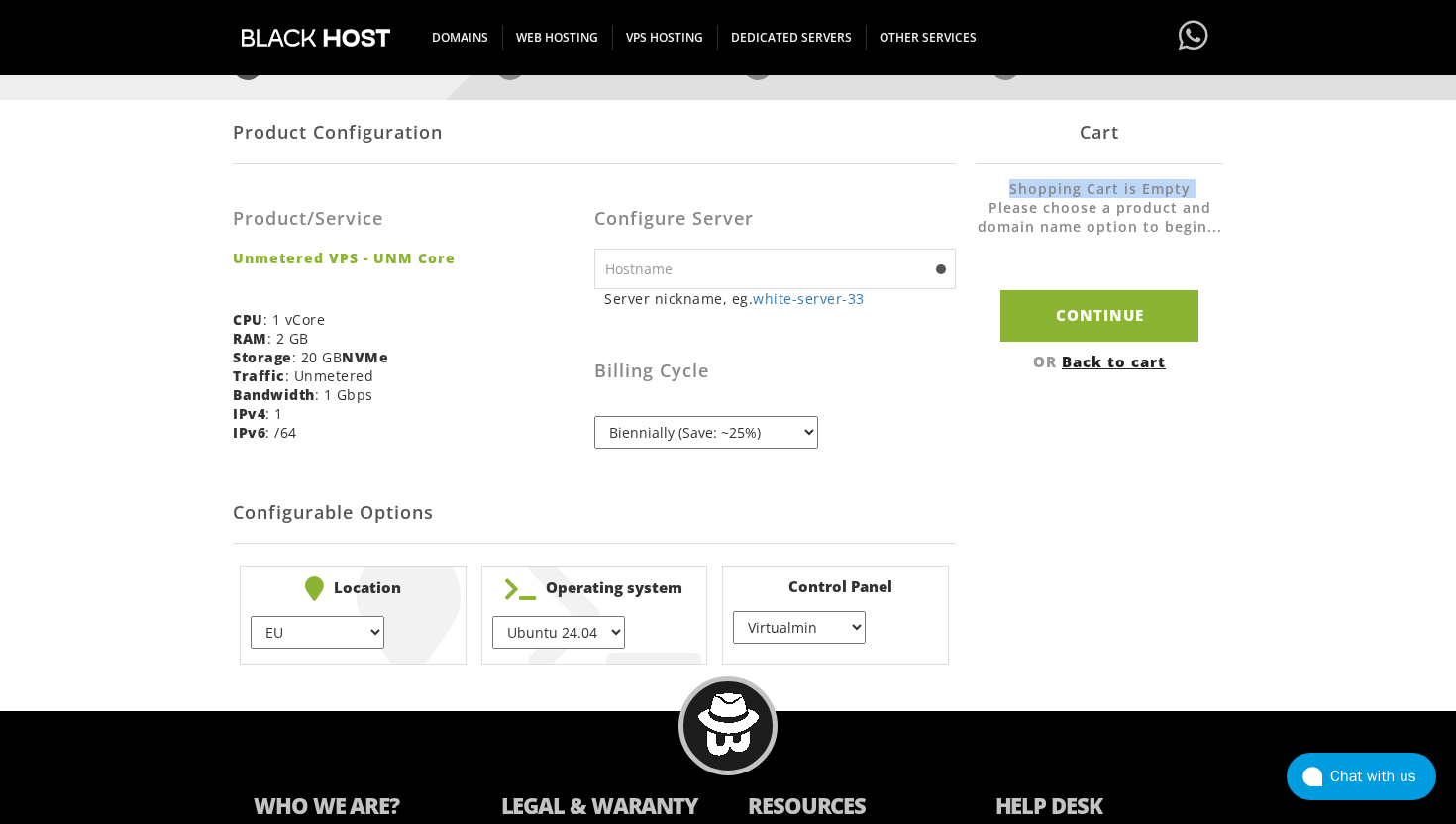 click on "Shopping Cart is Empty Please choose a product and domain name option to begin..." at bounding box center [1099, 217] 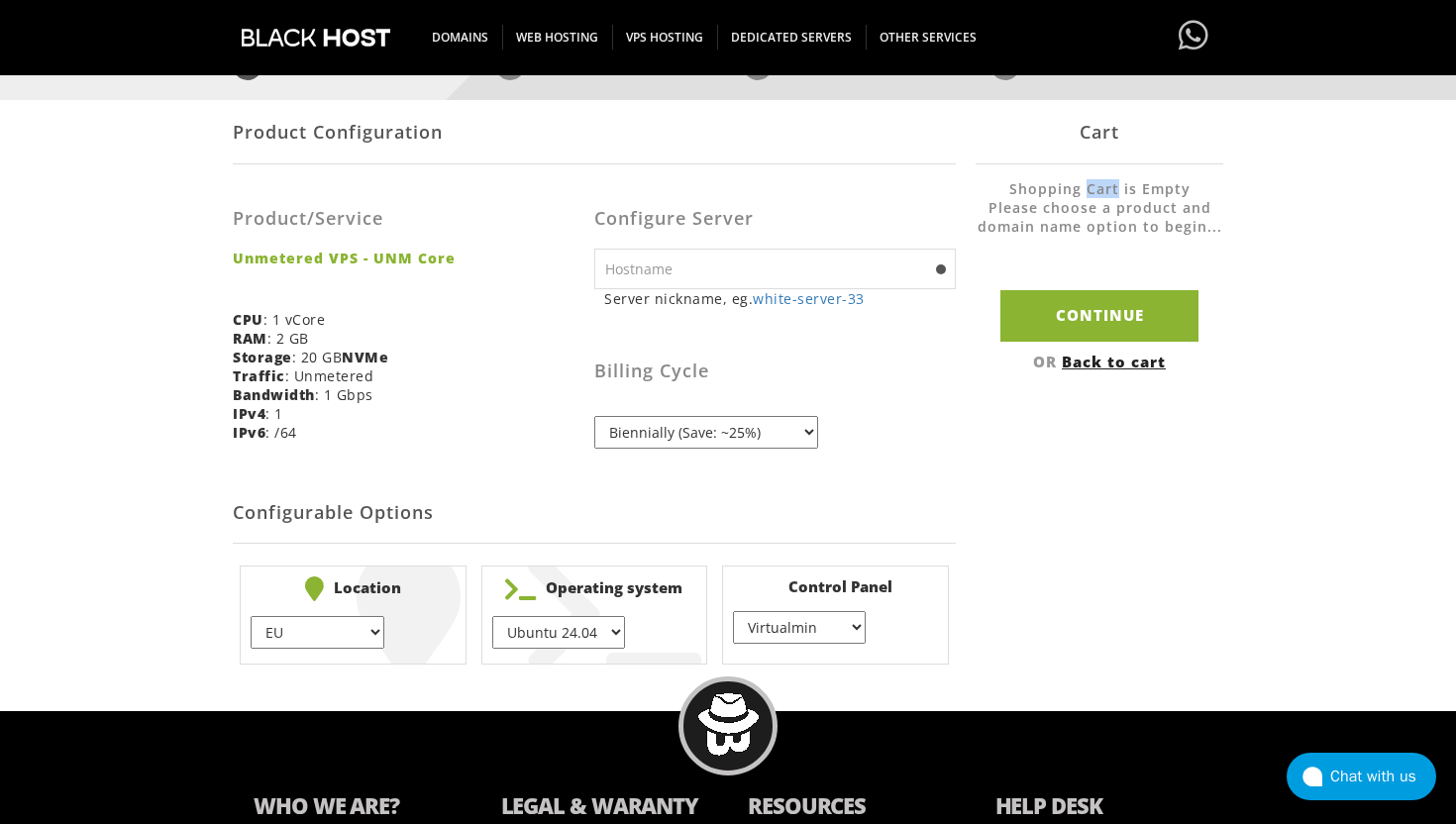click on "Shopping Cart is Empty Please choose a product and domain name option to begin..." at bounding box center [1099, 217] 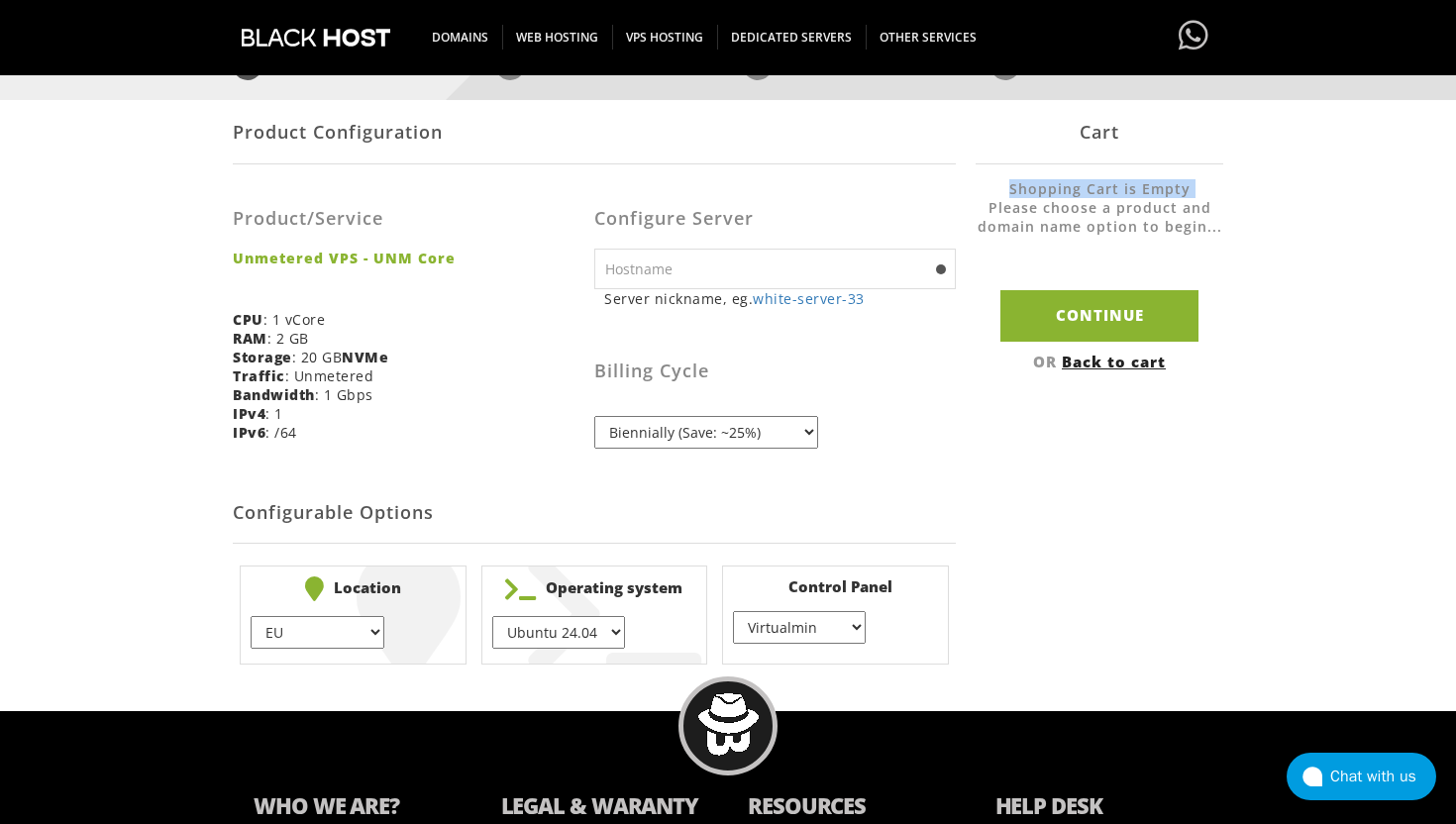 click on "Shopping Cart is Empty Please choose a product and domain name option to begin..." at bounding box center (1099, 217) 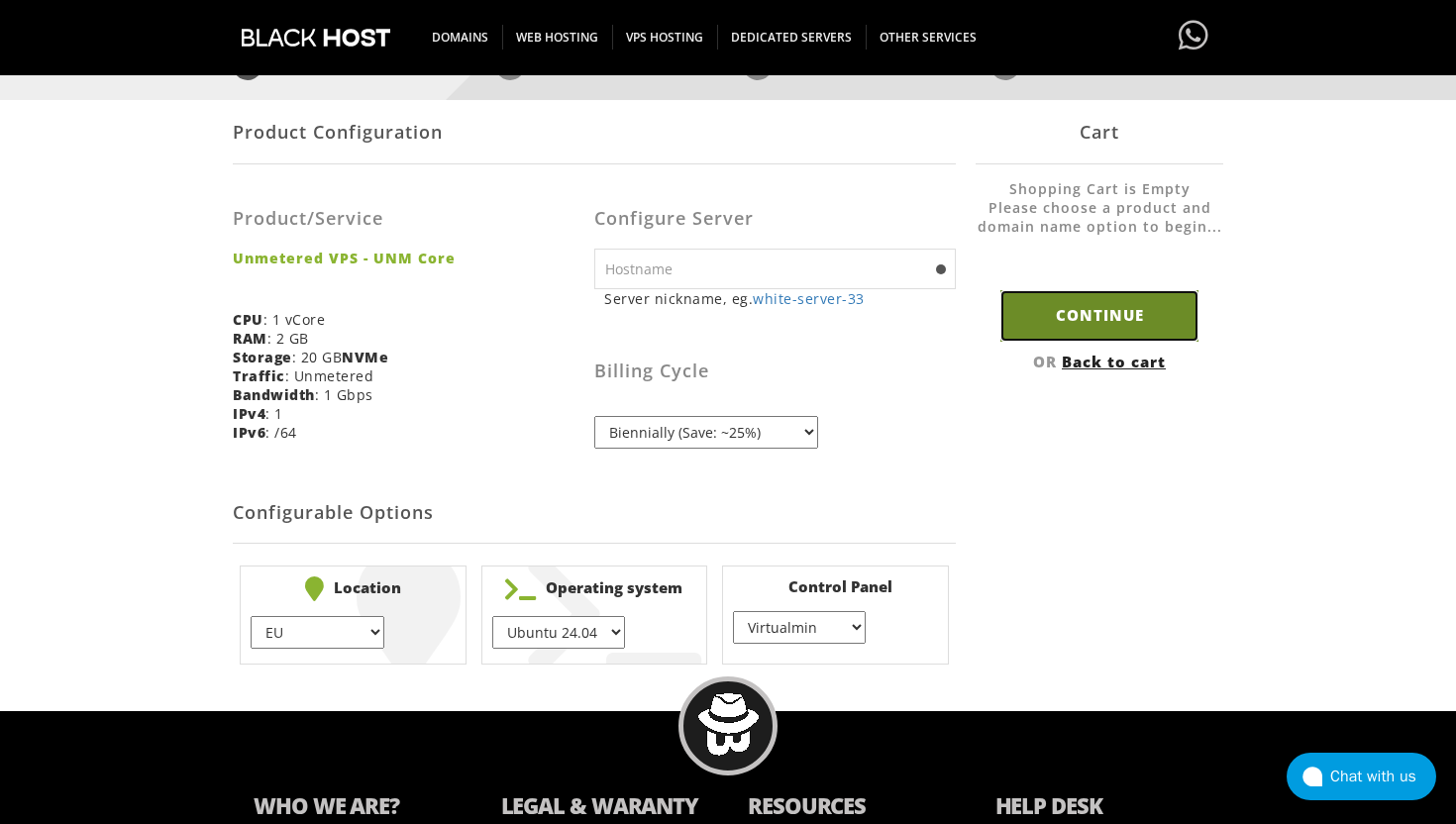 click on "Continue" at bounding box center [1099, 315] 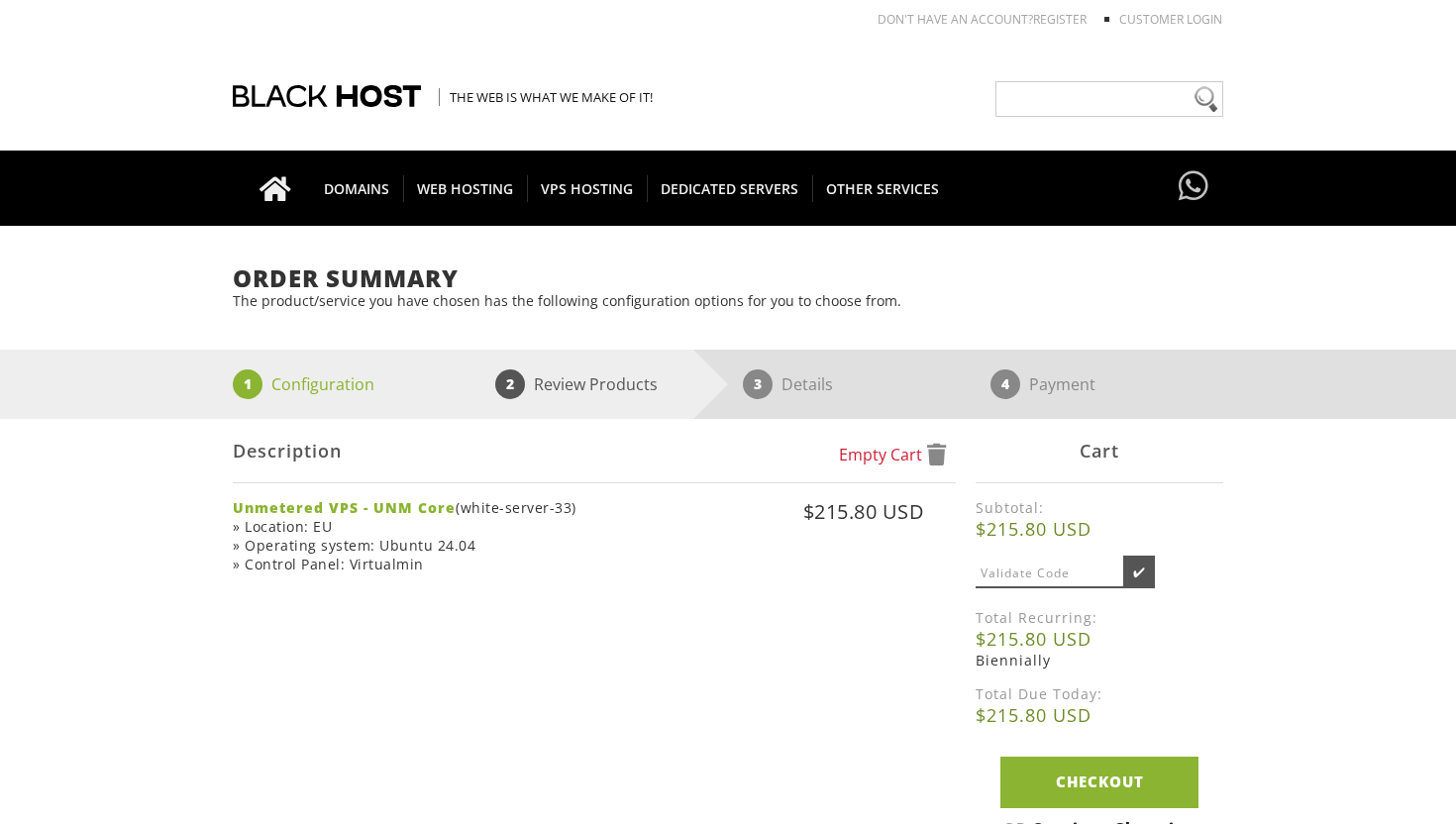scroll, scrollTop: 0, scrollLeft: 0, axis: both 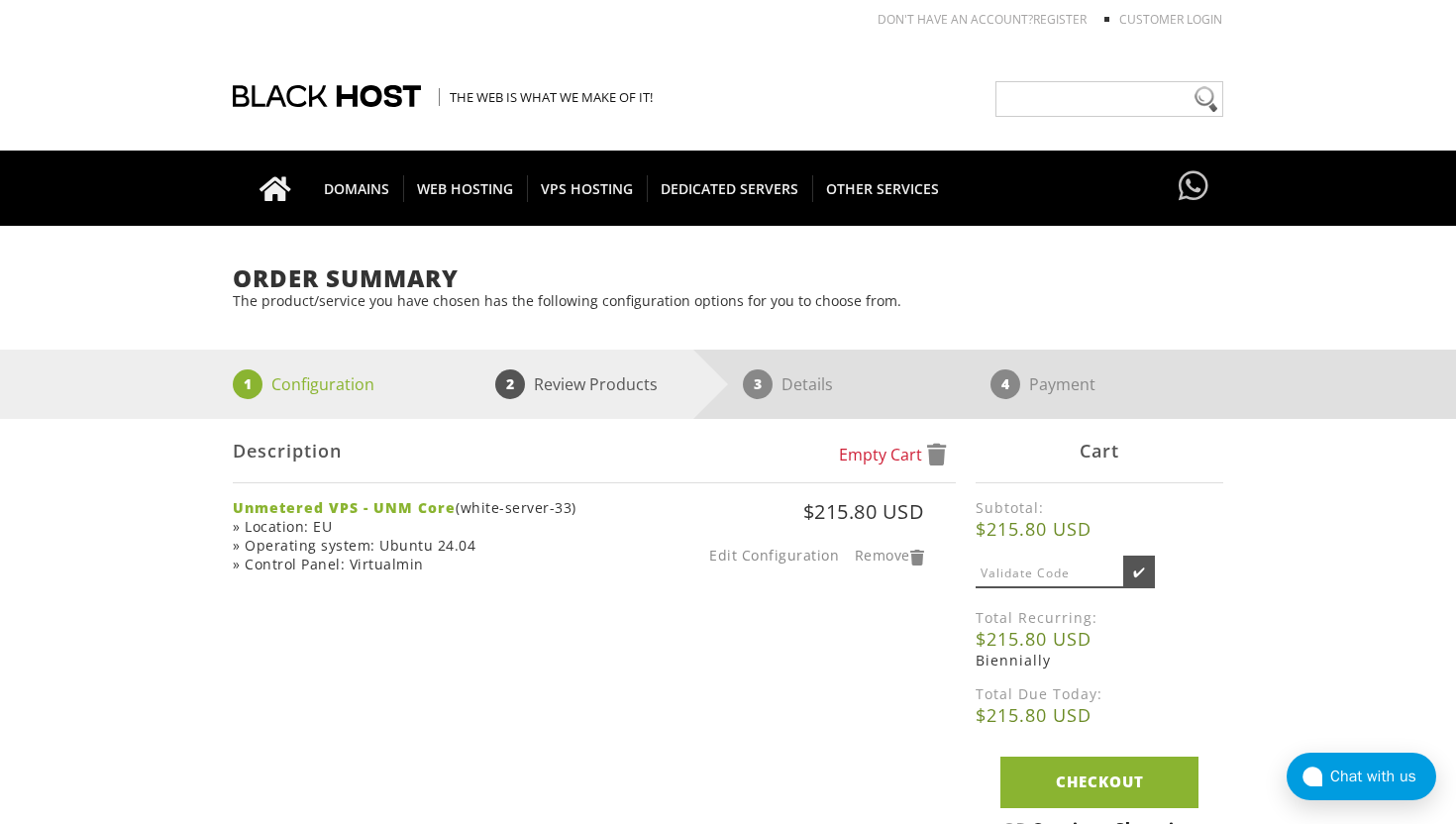 click on "$215.80 USD
Edit Configuration
Remove" at bounding box center [780, 532] 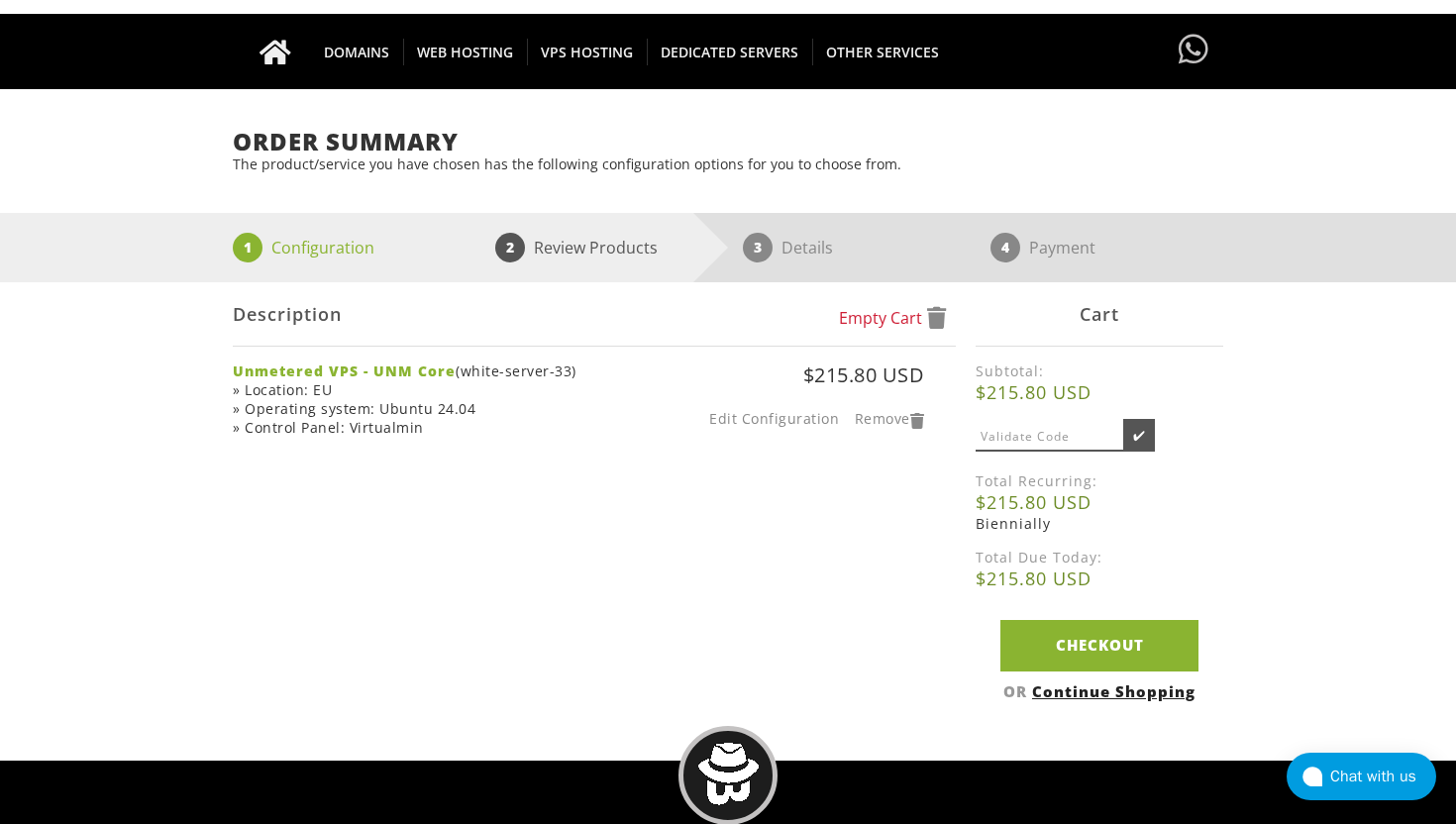 scroll, scrollTop: 158, scrollLeft: 0, axis: vertical 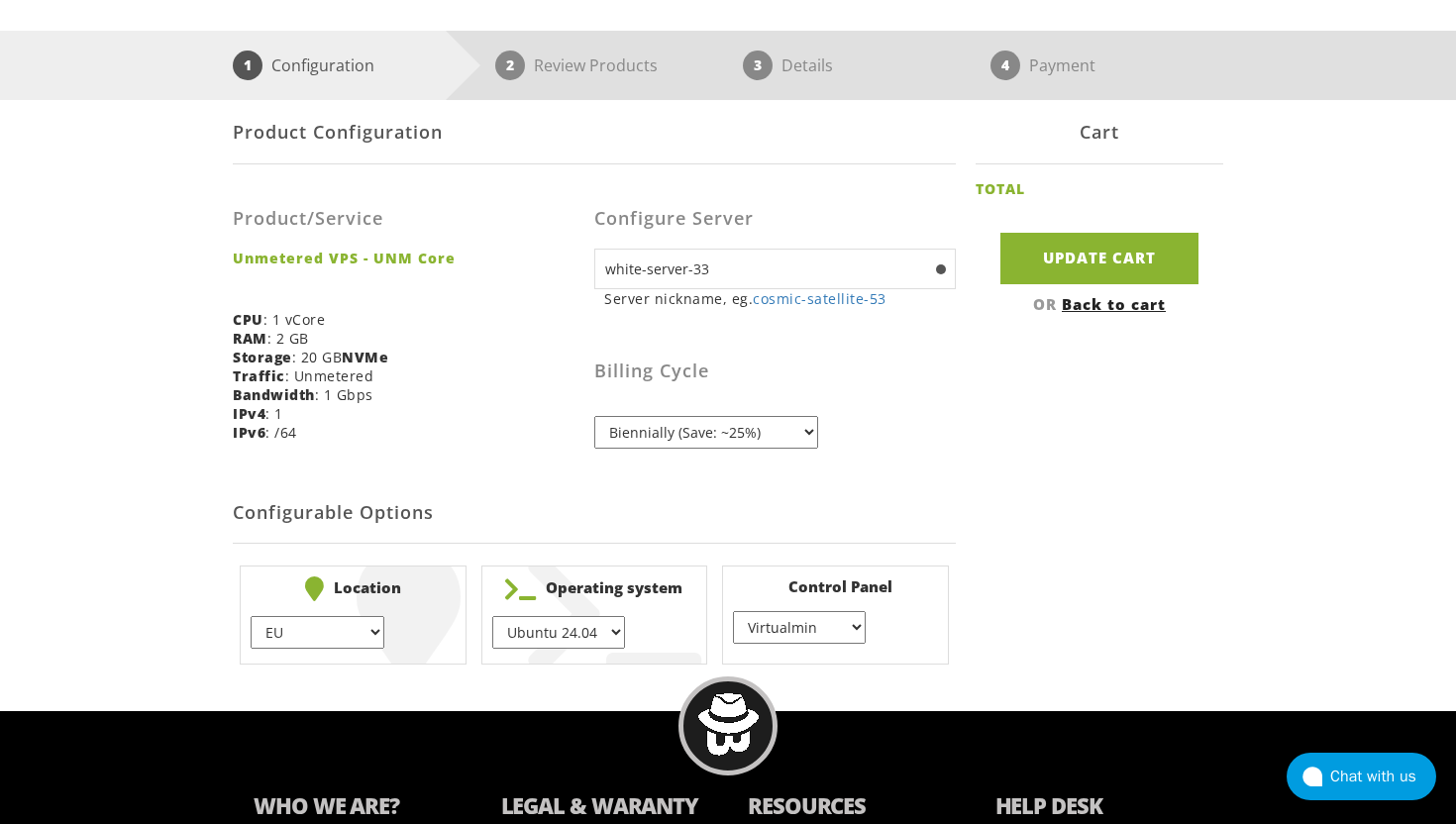 click on "Monthly      Quarterly  (Save: ~5%)      Semi-Annually  (Save: ~10%)      Annually  (Save: ~15%)
Biennially  (Save: ~25%)" at bounding box center (706, 432) 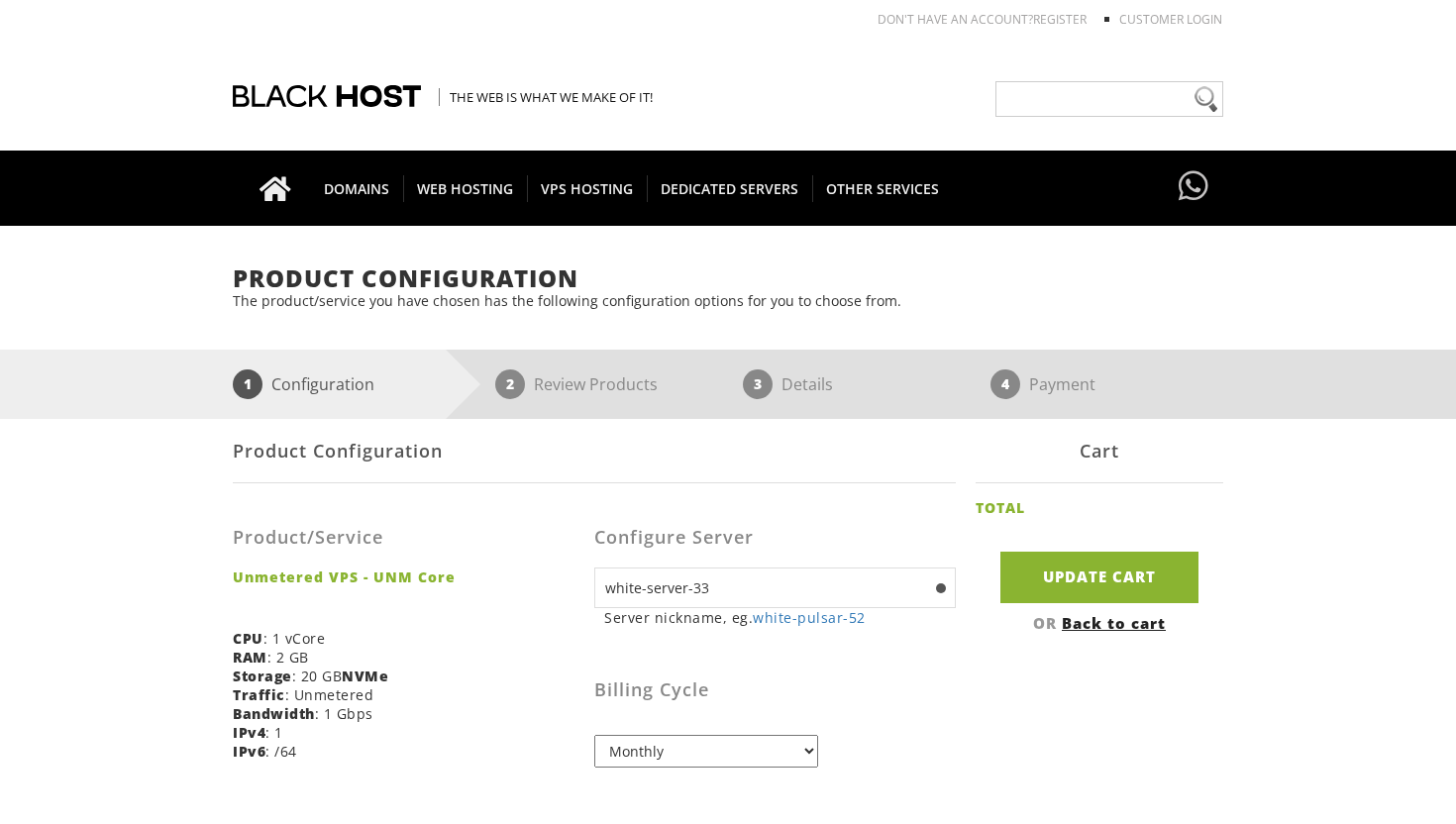 scroll, scrollTop: 0, scrollLeft: 0, axis: both 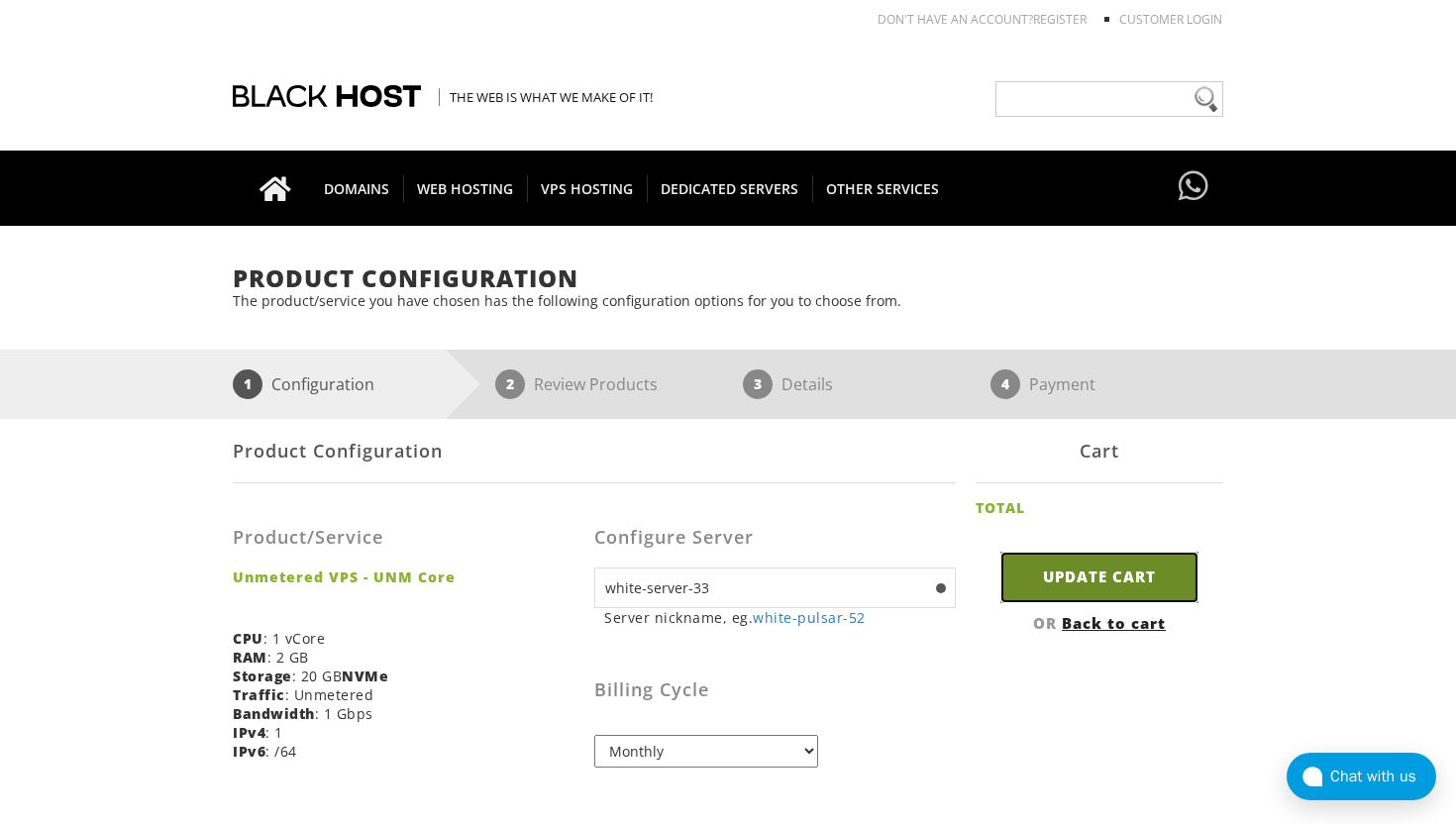 click on "Update Cart" at bounding box center (1099, 576) 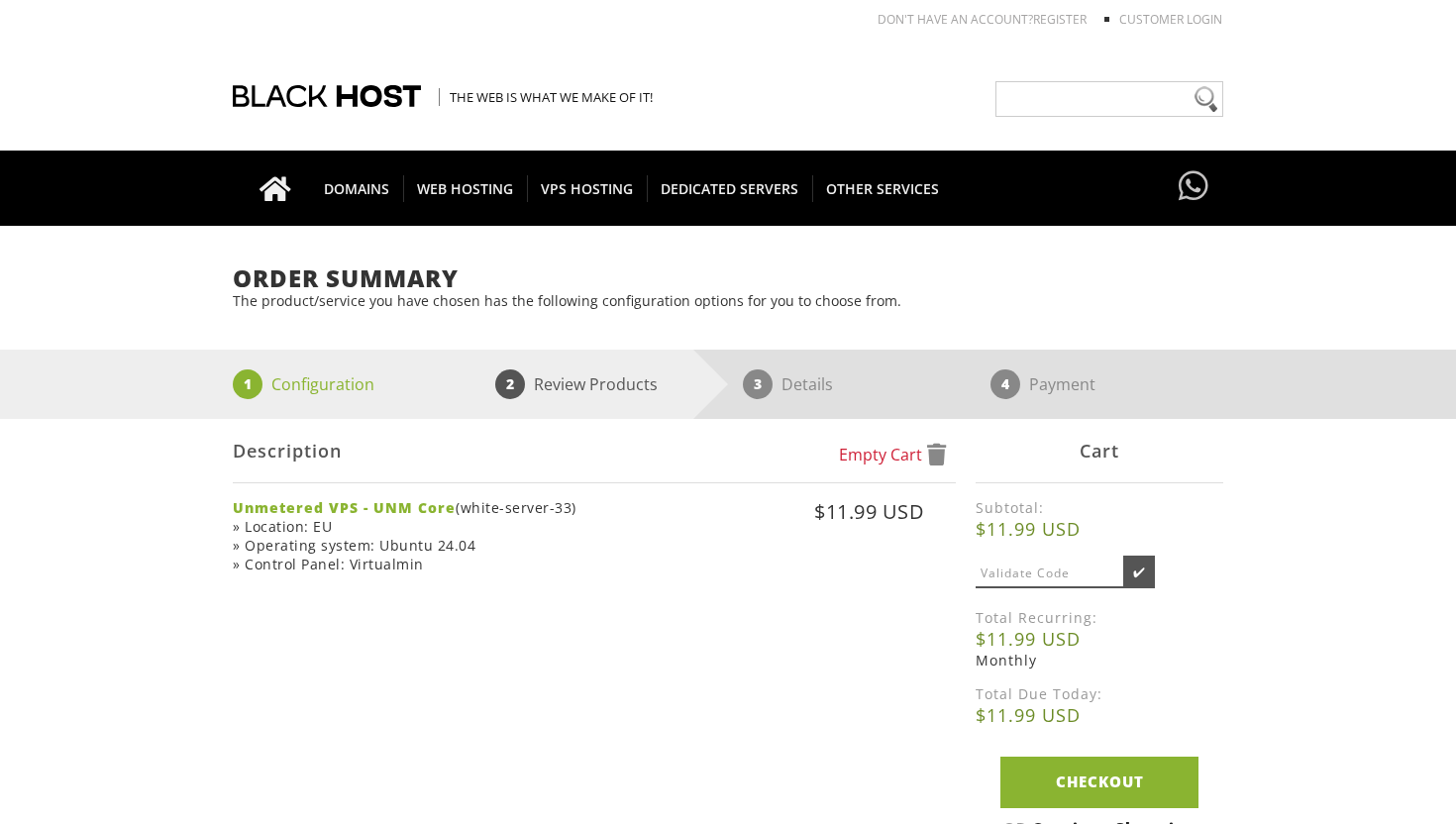 scroll, scrollTop: 0, scrollLeft: 0, axis: both 